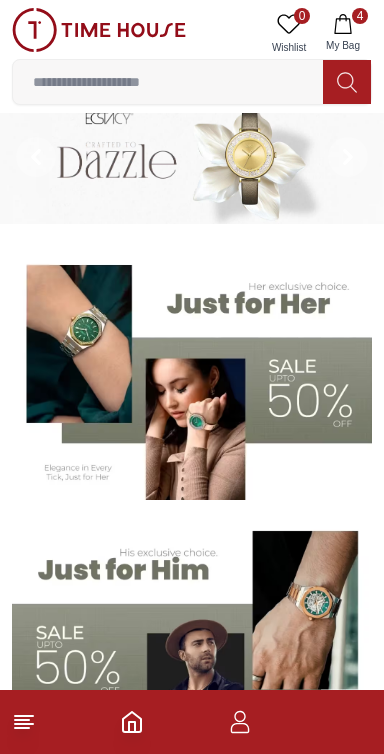 scroll, scrollTop: 23, scrollLeft: 0, axis: vertical 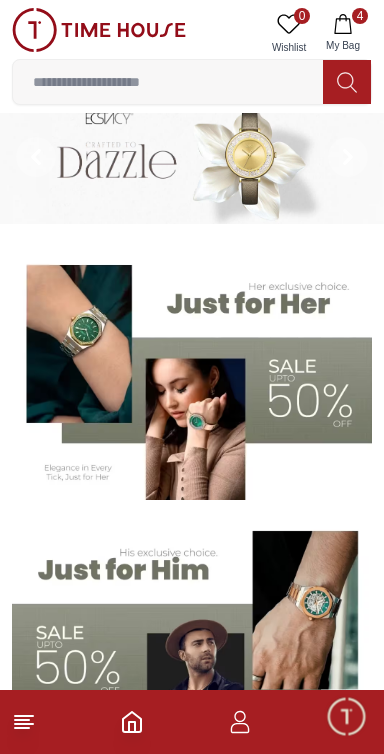 click at bounding box center (192, 375) 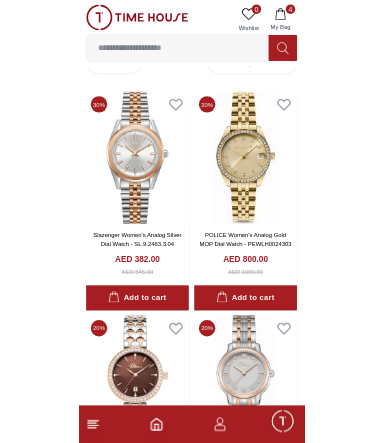 scroll, scrollTop: 52, scrollLeft: 0, axis: vertical 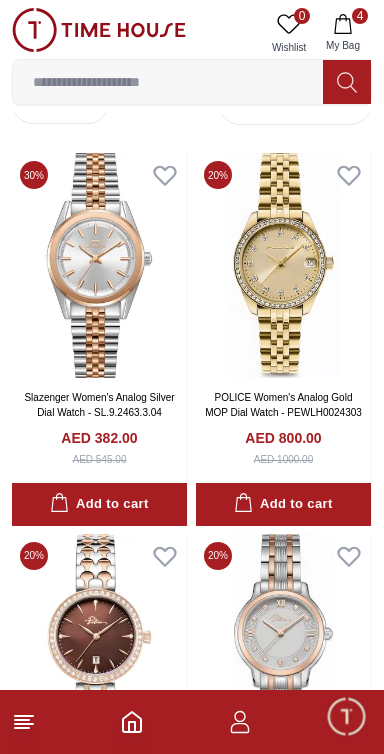 click at bounding box center (168, 82) 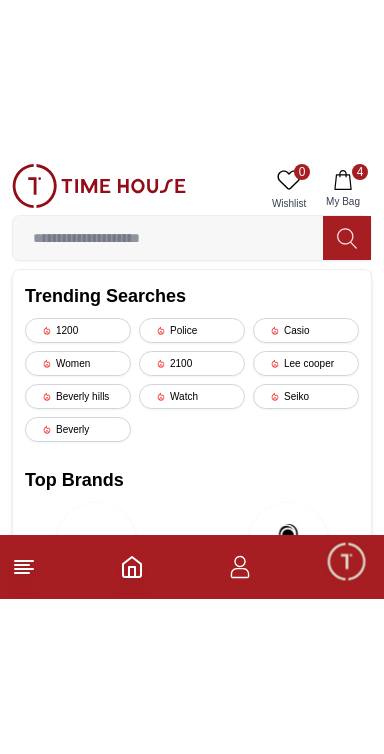 scroll, scrollTop: 274, scrollLeft: 0, axis: vertical 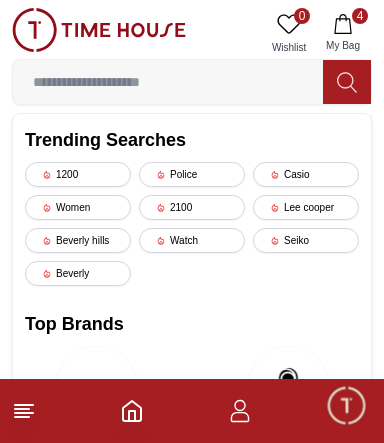 click on "Top Brands" at bounding box center (192, 324) 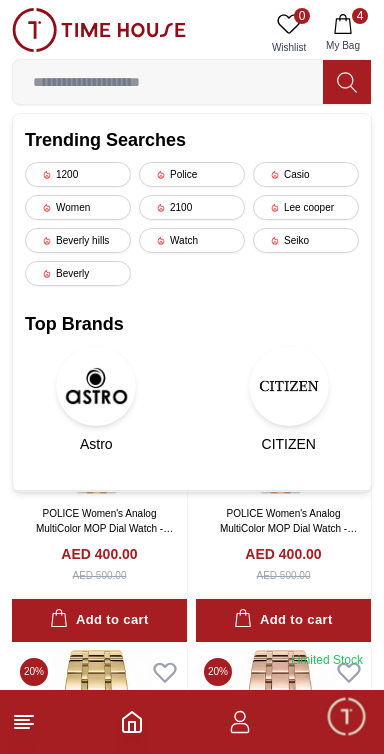 scroll, scrollTop: 1465, scrollLeft: 0, axis: vertical 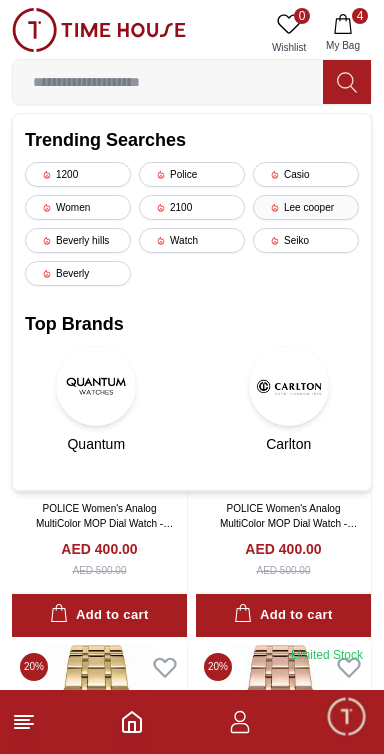 click on "Lee cooper" at bounding box center [306, 207] 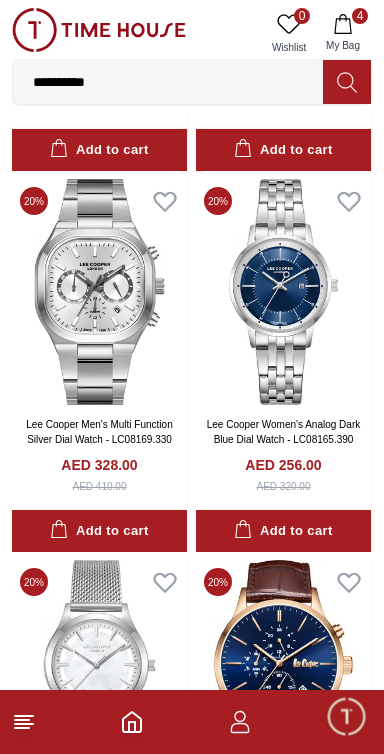 scroll, scrollTop: 2352, scrollLeft: 0, axis: vertical 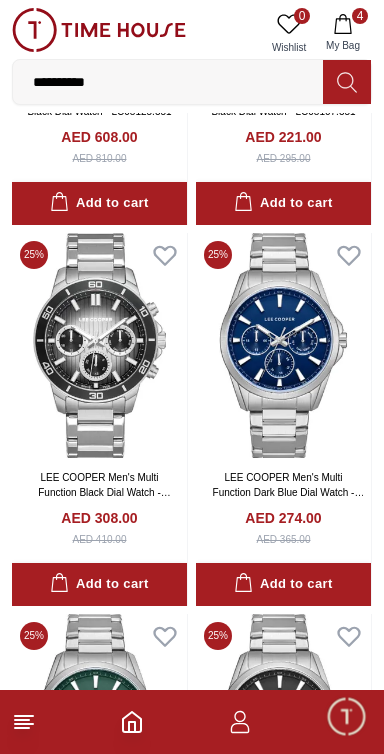 click on "**********" at bounding box center [168, 82] 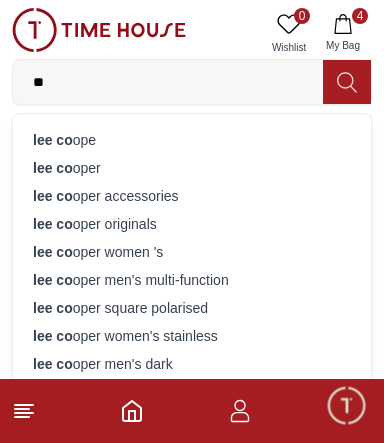 type on "*" 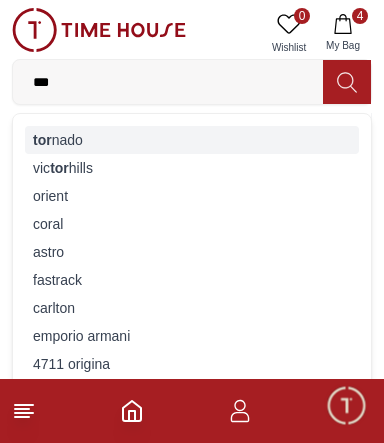 type on "***" 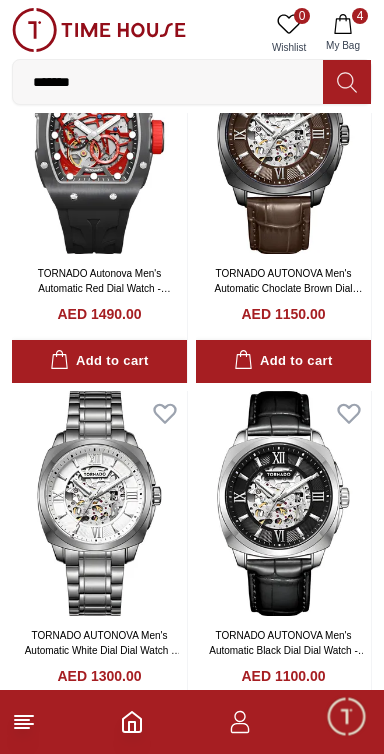 scroll, scrollTop: 253, scrollLeft: 0, axis: vertical 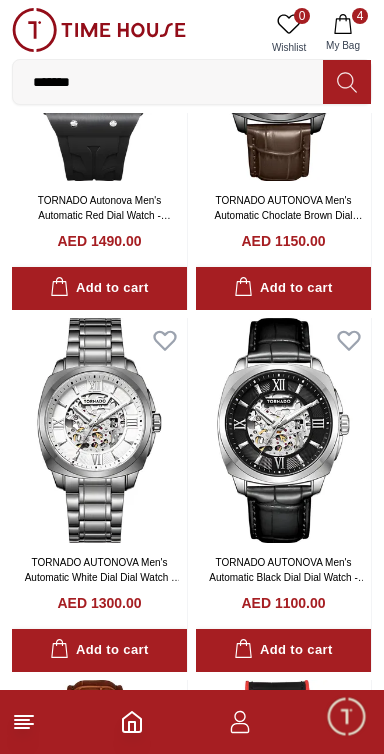 click 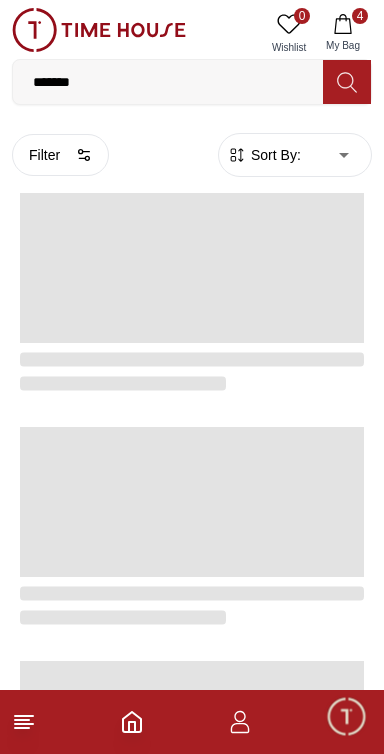 scroll, scrollTop: 249, scrollLeft: 0, axis: vertical 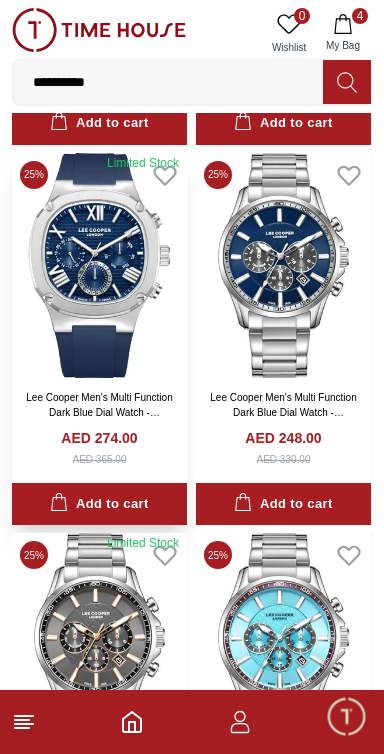 click on "Lee Cooper Men's Multi Function Dark Blue Dial Watch - LC08150.399" at bounding box center (99, 412) 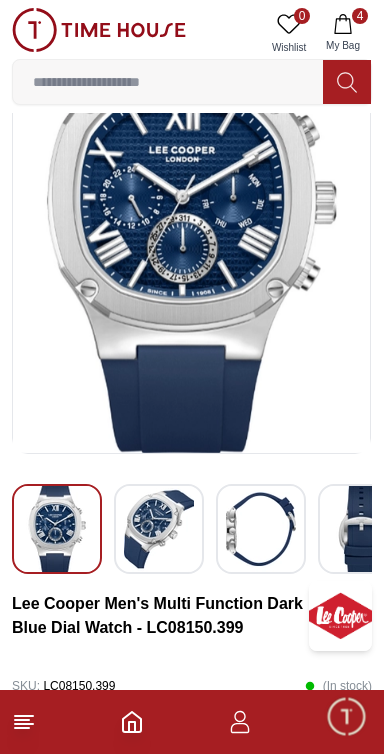scroll, scrollTop: 138, scrollLeft: 0, axis: vertical 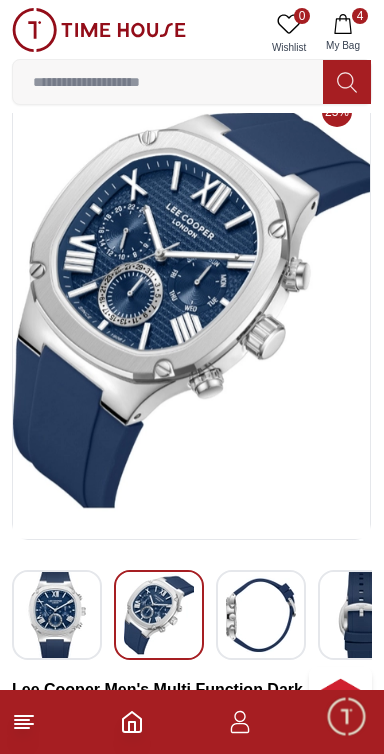 click at bounding box center [261, 615] 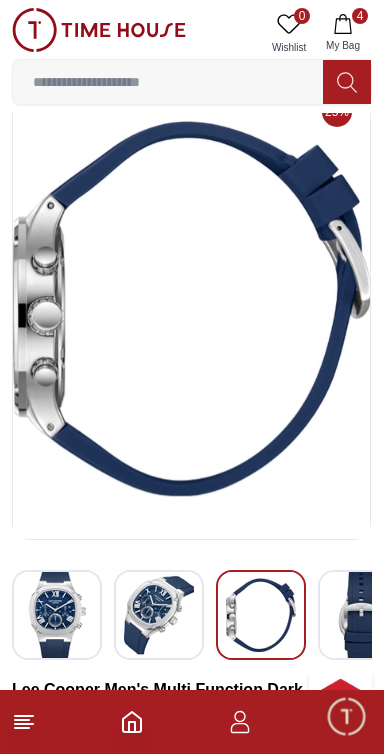 click at bounding box center [363, 615] 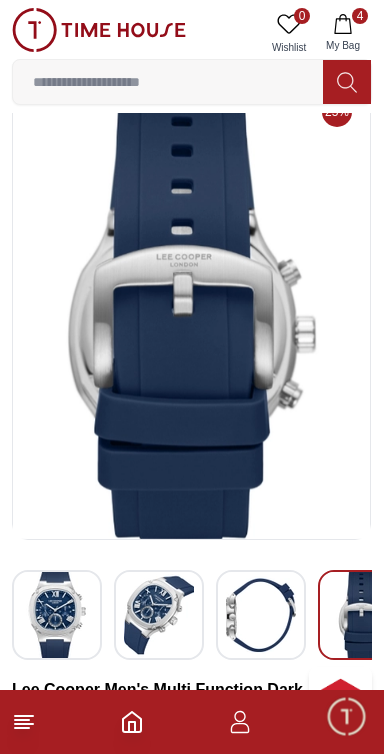 click at bounding box center (261, 615) 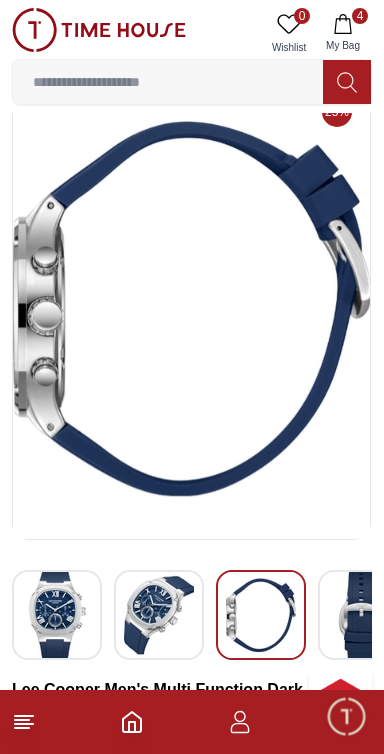 click at bounding box center (159, 615) 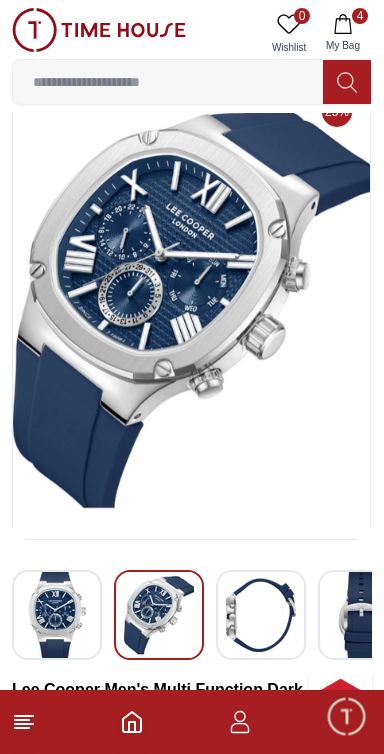 click at bounding box center (57, 615) 